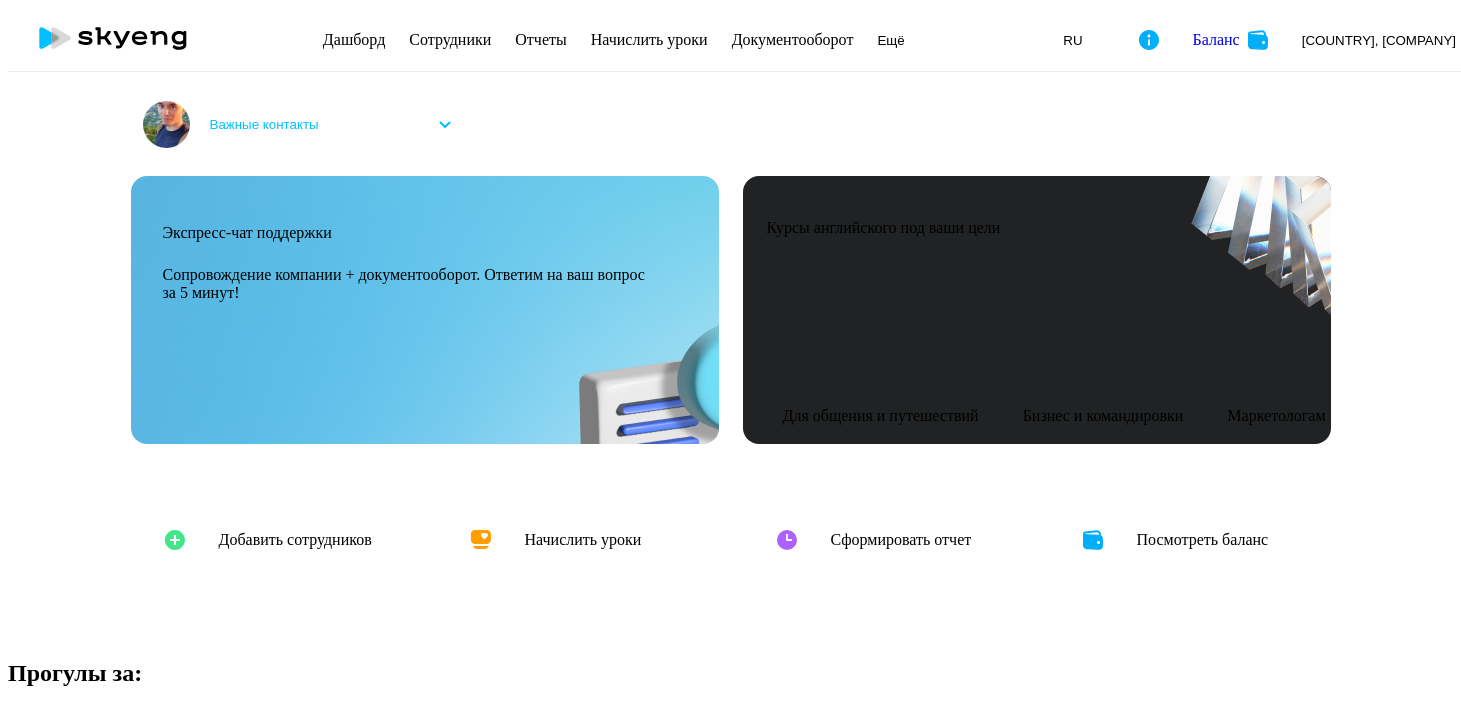 scroll, scrollTop: 0, scrollLeft: 0, axis: both 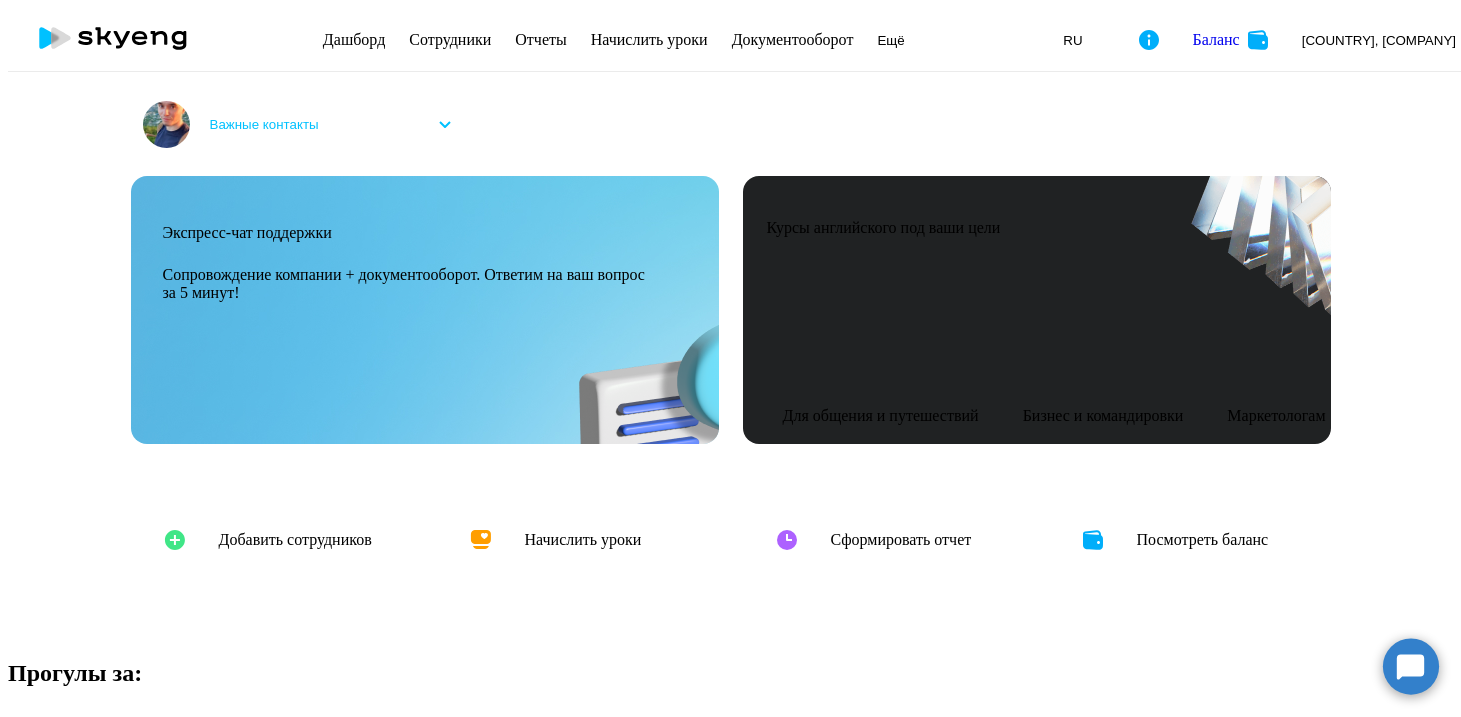 click on "Сотрудники" at bounding box center (450, 39) 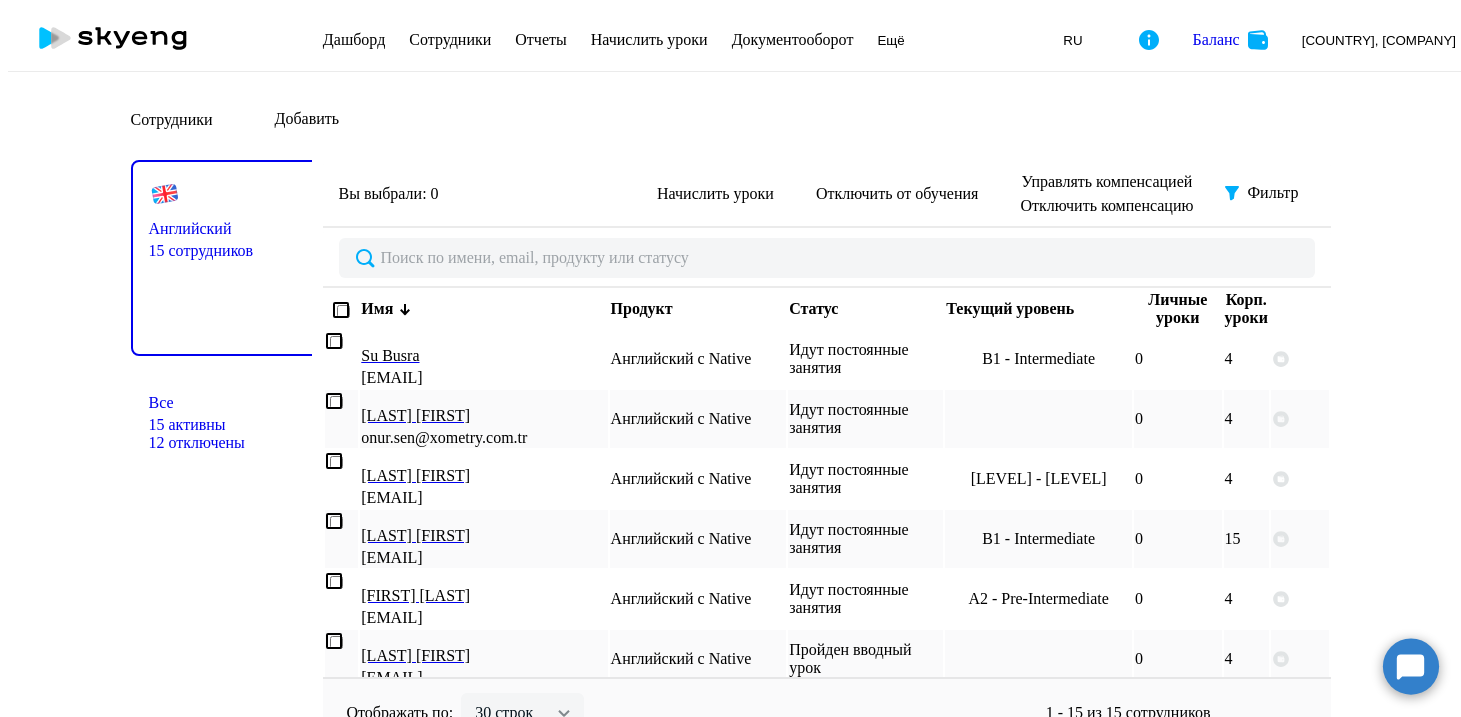 click on "Дашборд" at bounding box center [354, 39] 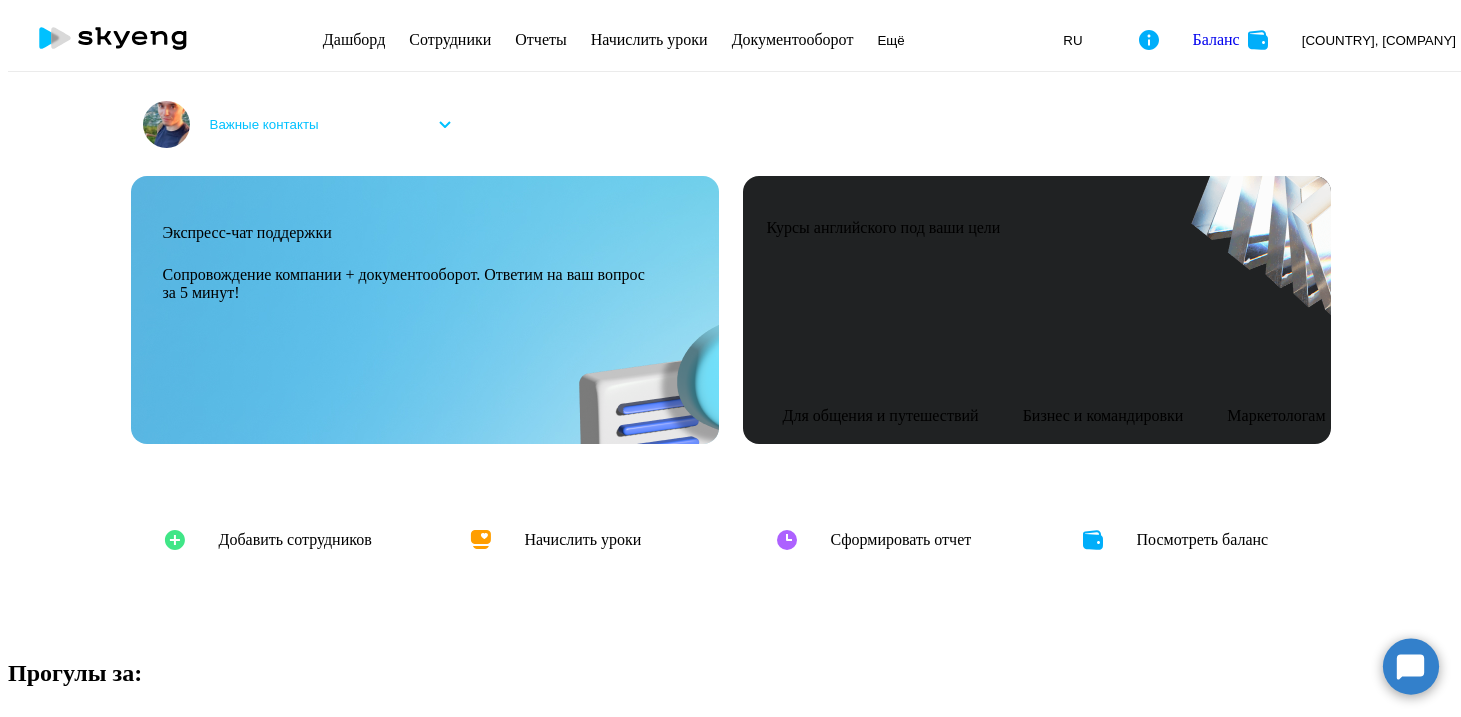 scroll, scrollTop: 481, scrollLeft: 0, axis: vertical 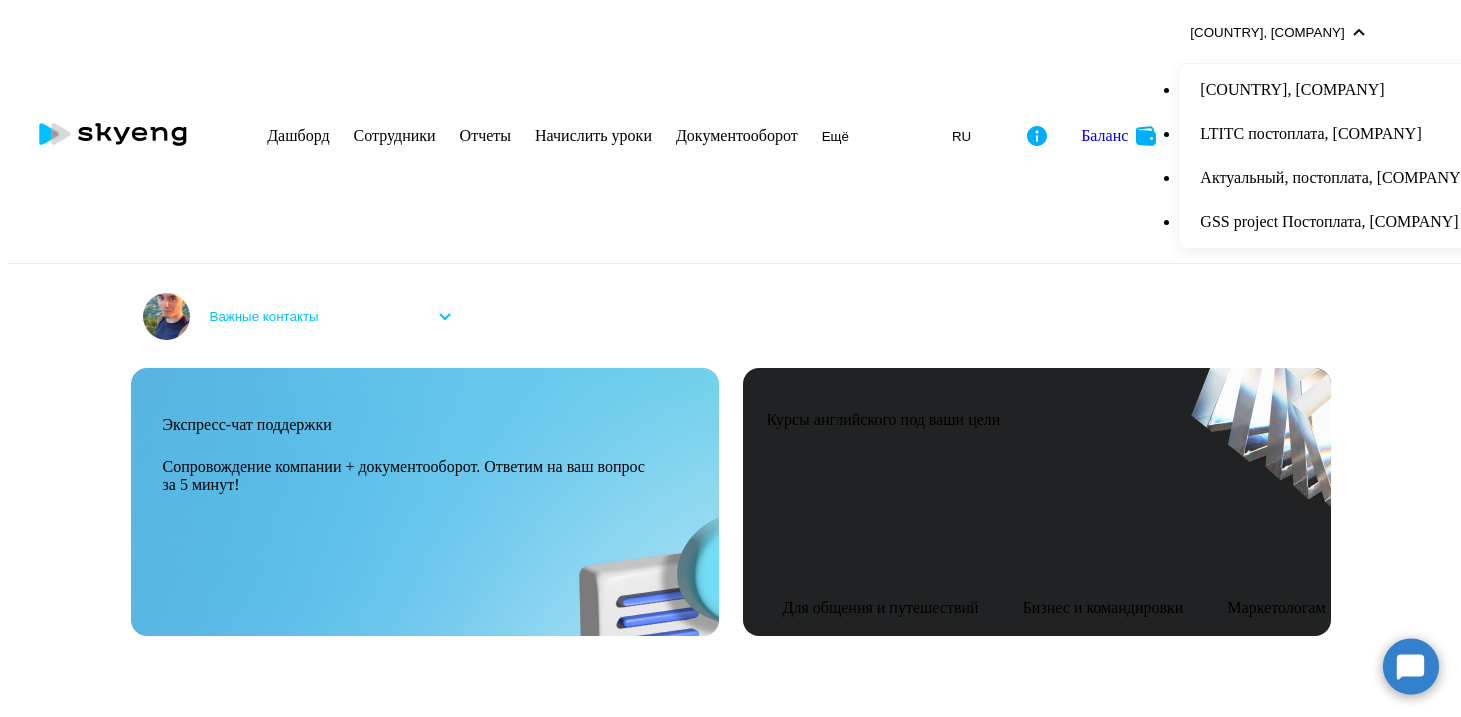 click at bounding box center [1359, 32] 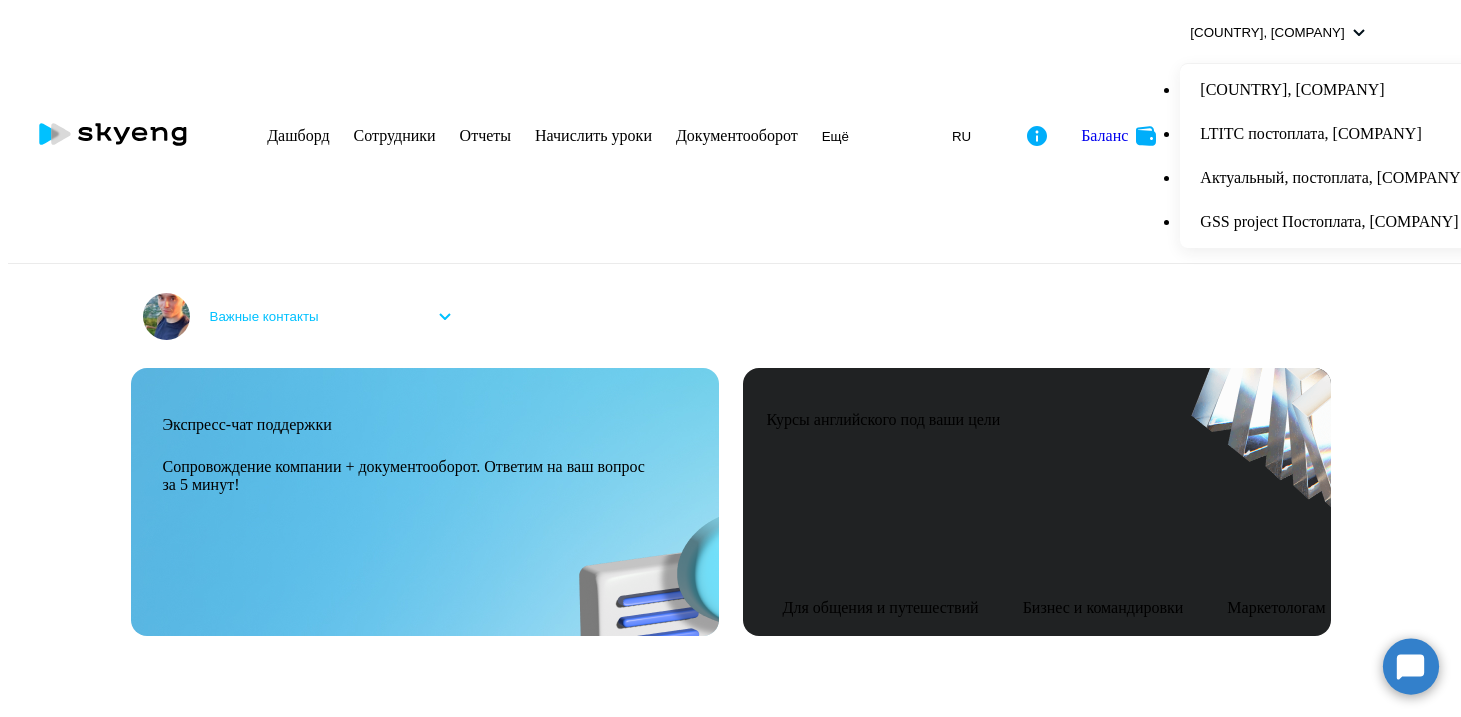 click on "[COUNTRY], [COMPANY]" at bounding box center [1267, 32] 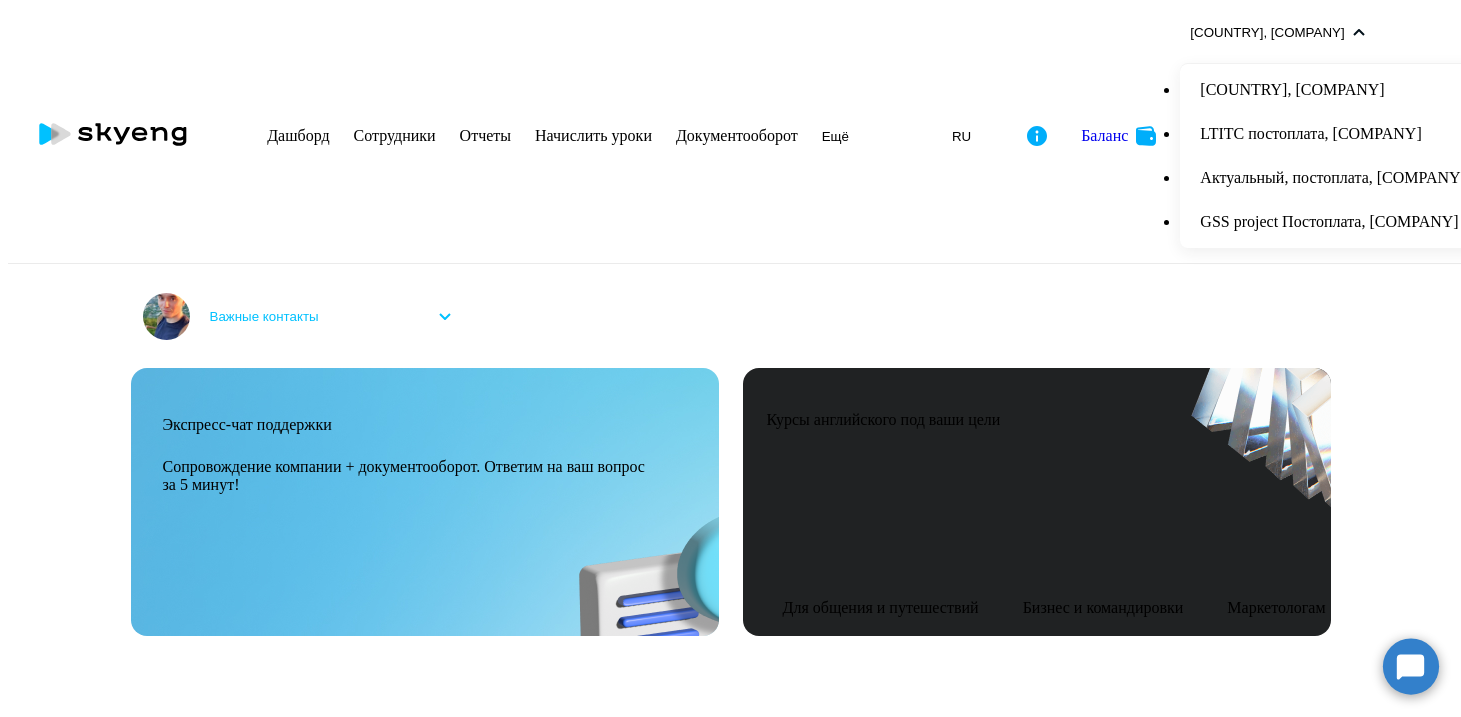 click on "[COUNTRY], [COMPANY]" at bounding box center [1333, 90] 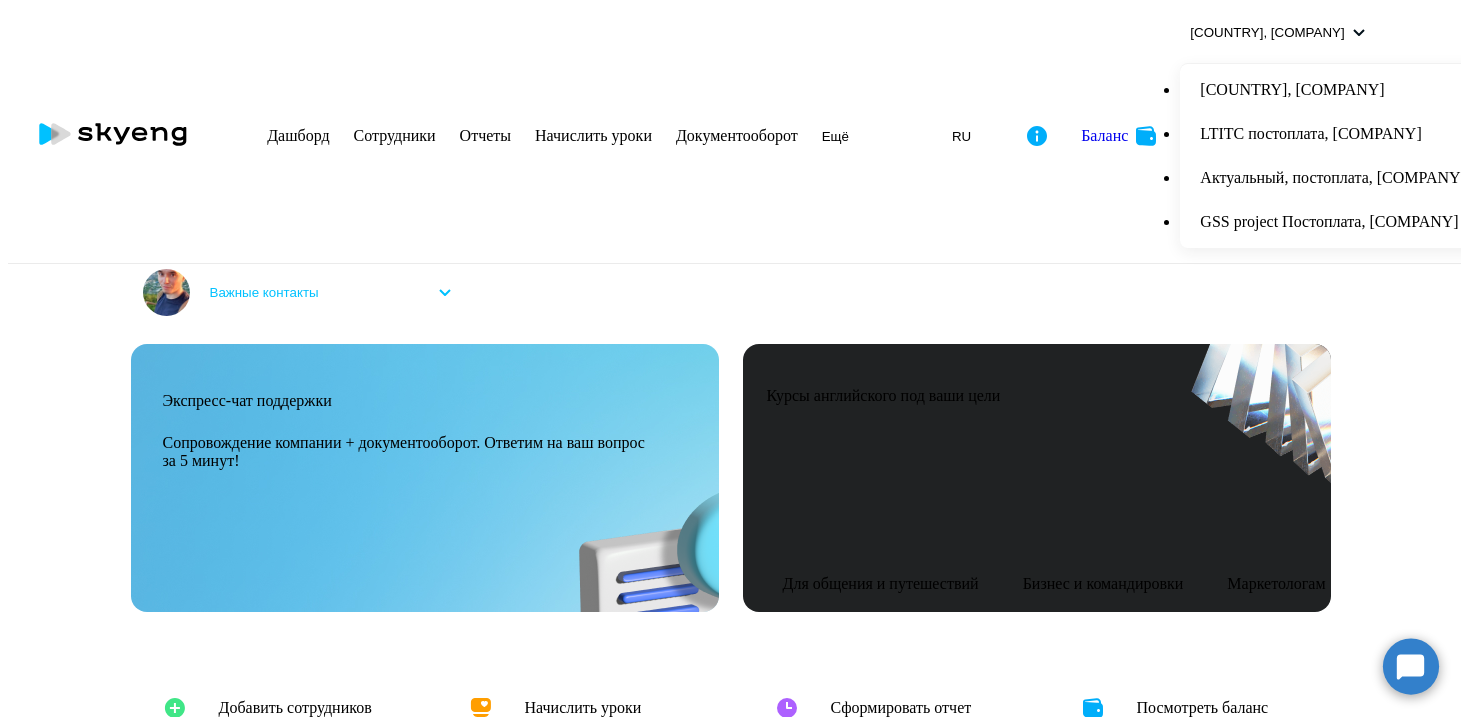 scroll, scrollTop: 509, scrollLeft: 0, axis: vertical 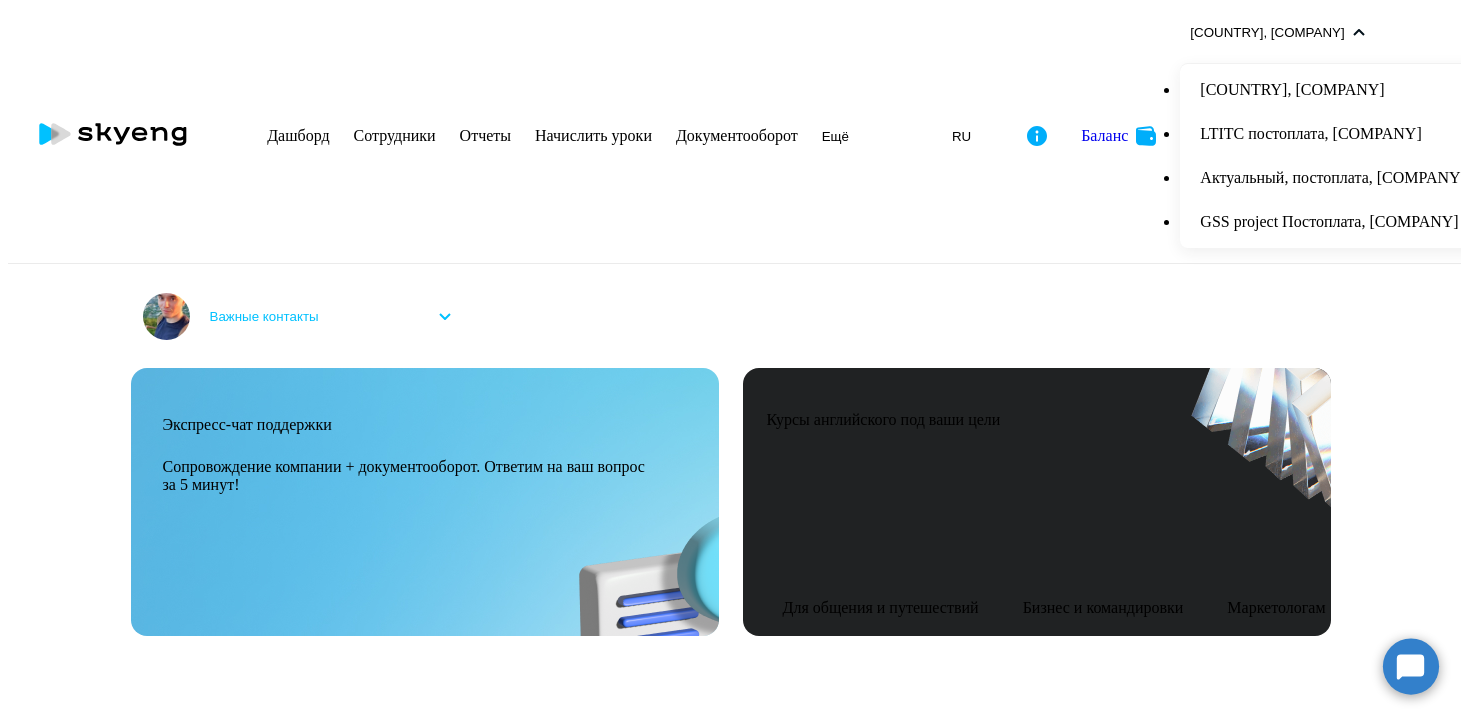 click on "[COUNTRY], [COMPANY]" at bounding box center (1267, 32) 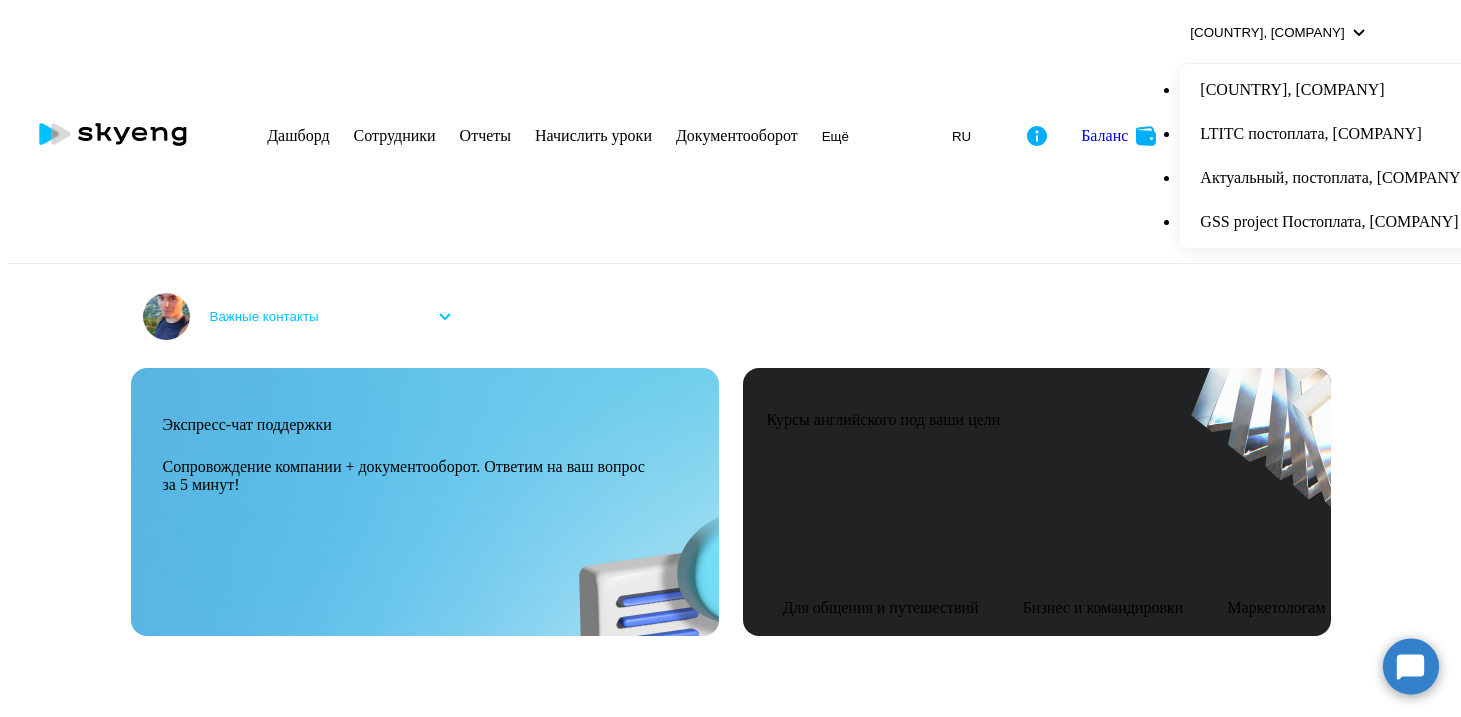 click on "[COUNTRY], [COMPANY]" at bounding box center (1267, 32) 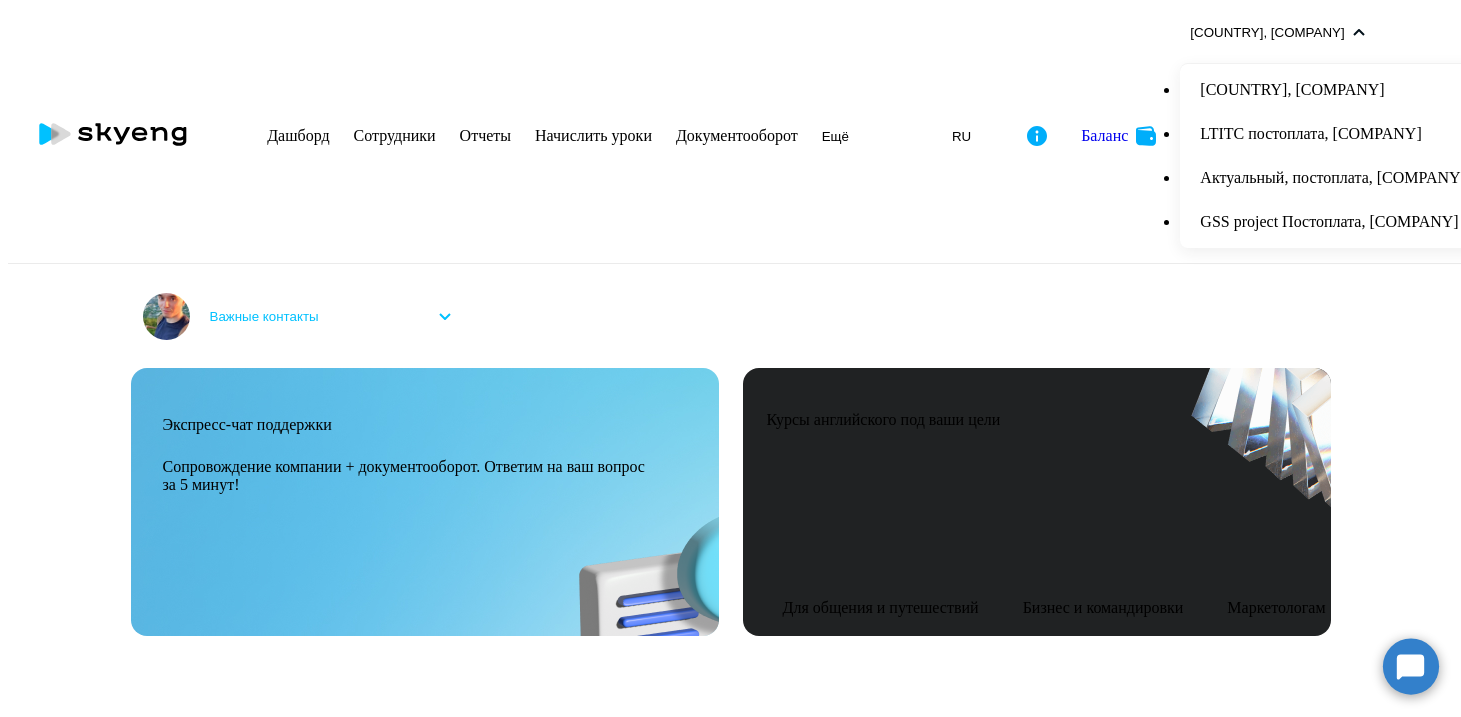 click on "LTITC постоплата, [COMPANY]" at bounding box center [1333, 134] 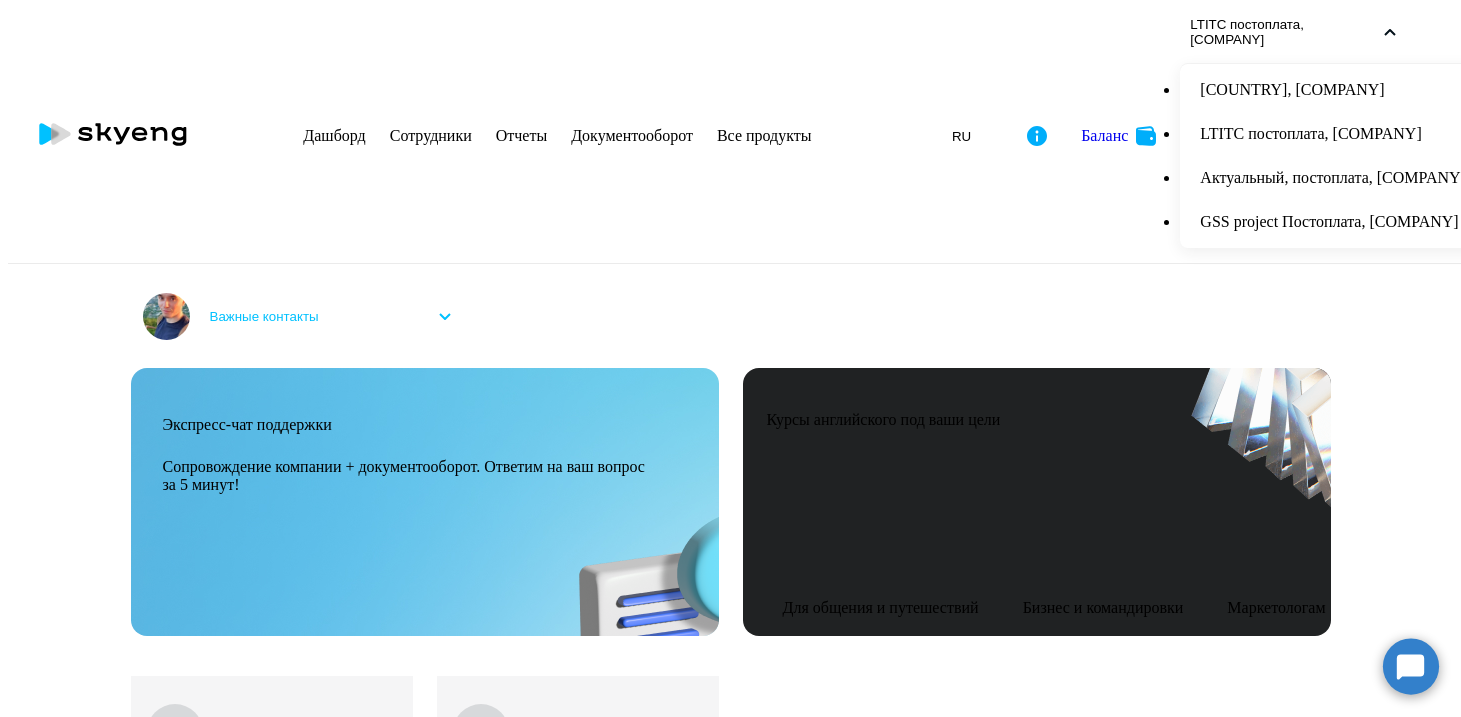 click on "LTITC постоплата, [COMPANY]" at bounding box center [1283, 32] 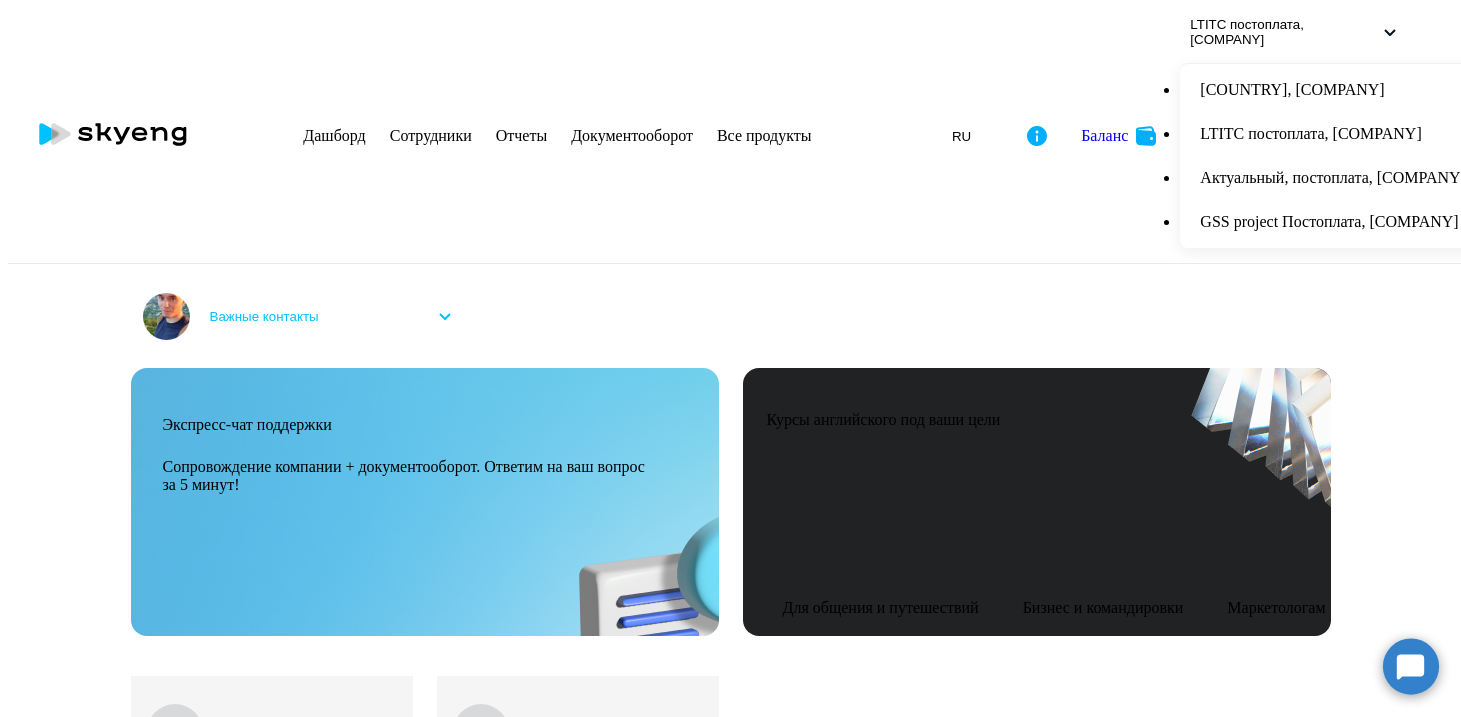 click on "LTITC постоплата, [COMPANY]" at bounding box center [1293, 32] 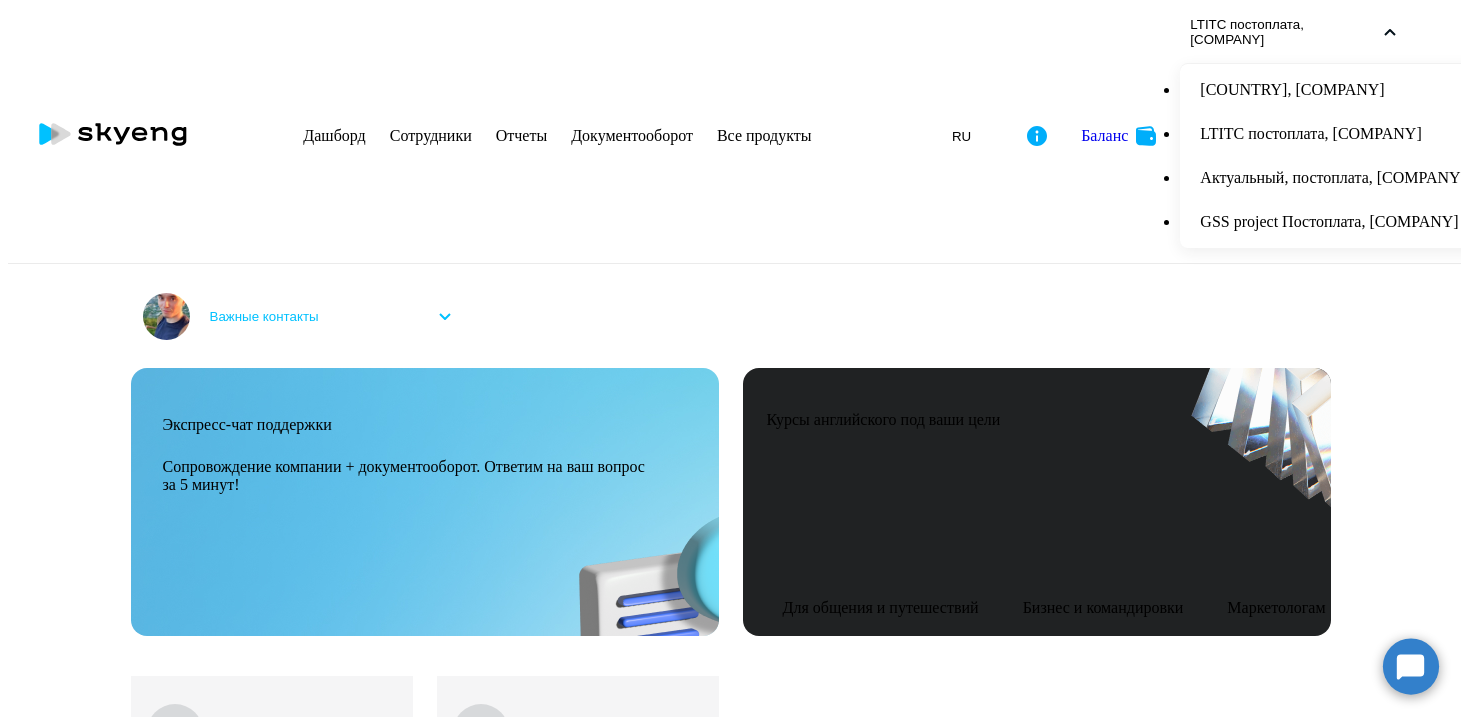 click on "Актуальный, постоплата, [COMPANY]" at bounding box center [1333, 178] 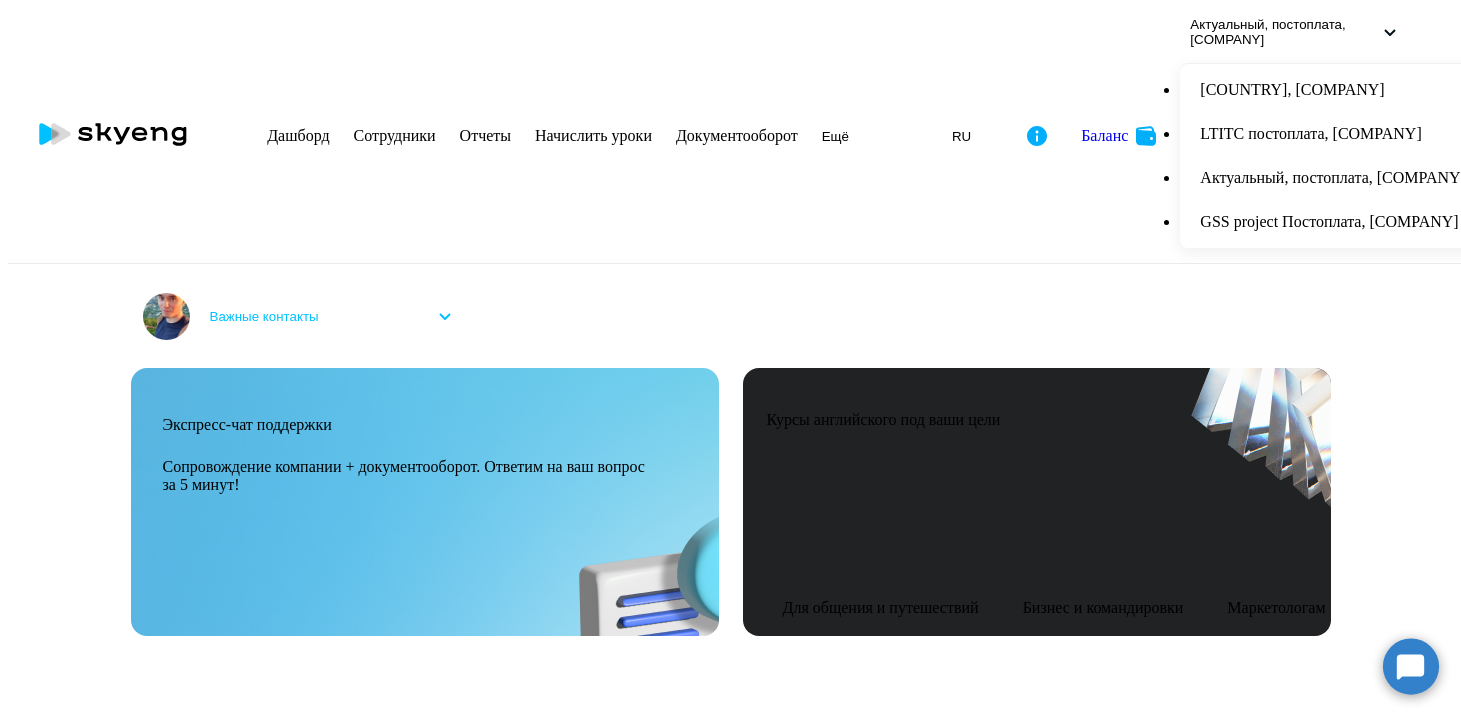 click on "Прошлый месяц" at bounding box center (71, 935) 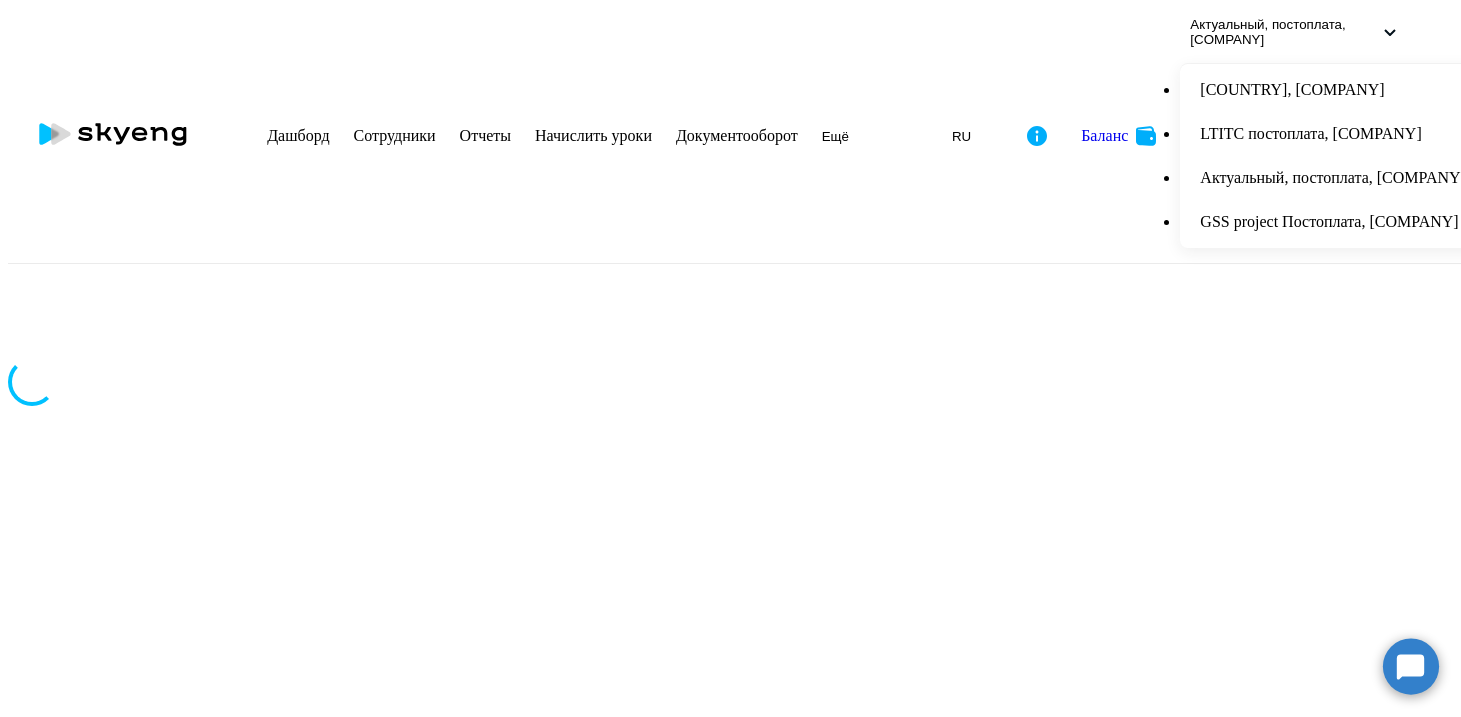 scroll, scrollTop: 0, scrollLeft: 0, axis: both 